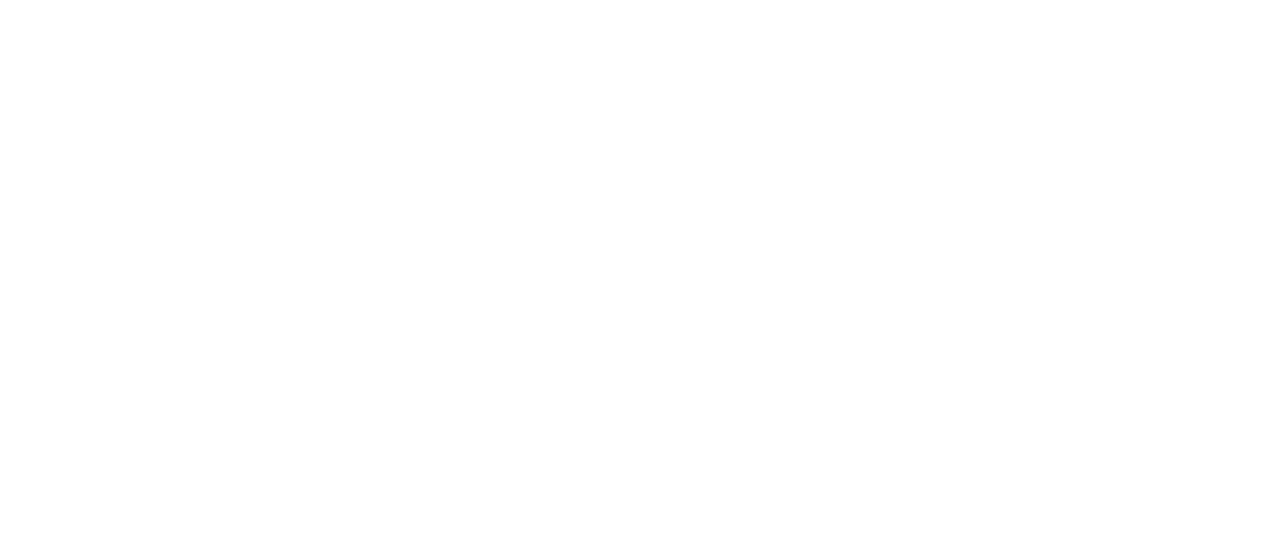 scroll, scrollTop: 0, scrollLeft: 0, axis: both 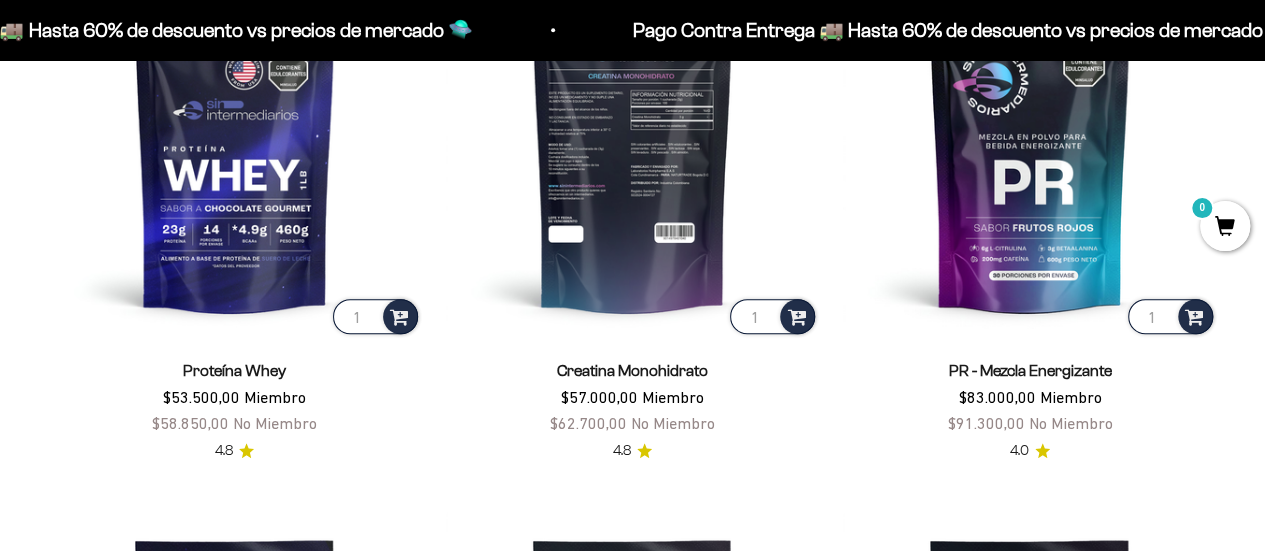 click at bounding box center [633, 151] 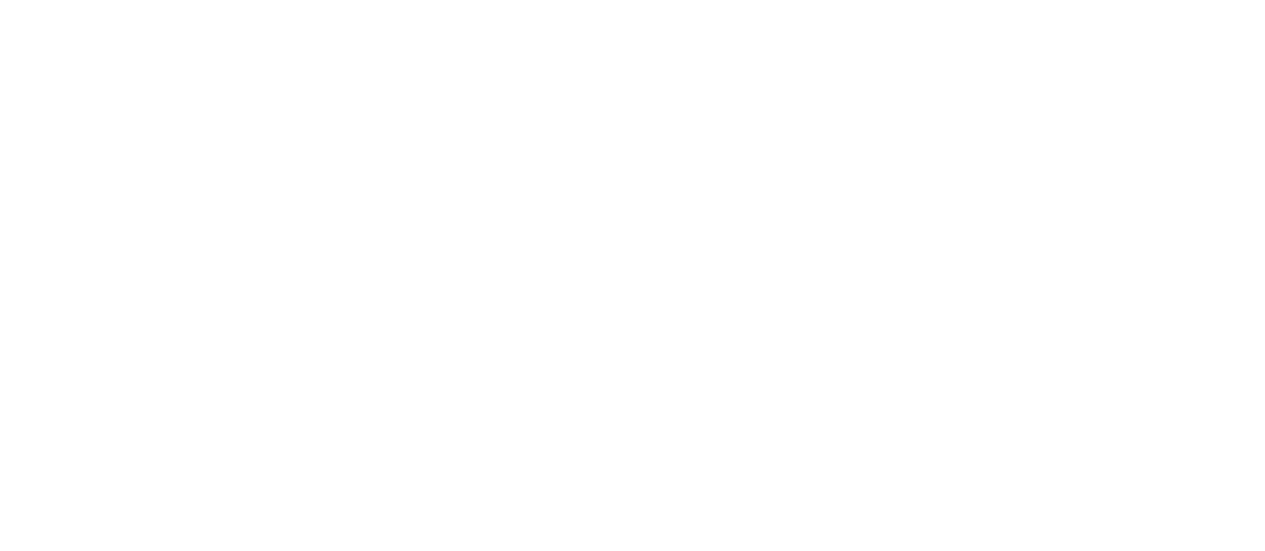 scroll, scrollTop: 0, scrollLeft: 0, axis: both 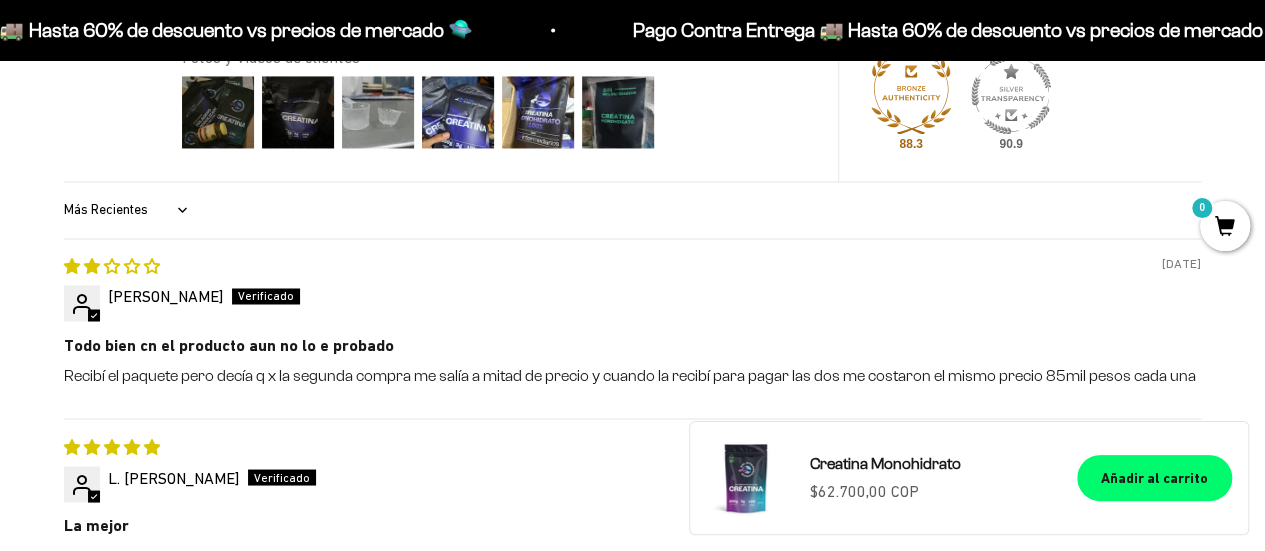 drag, startPoint x: 1268, startPoint y: 84, endPoint x: 1274, endPoint y: 216, distance: 132.13629 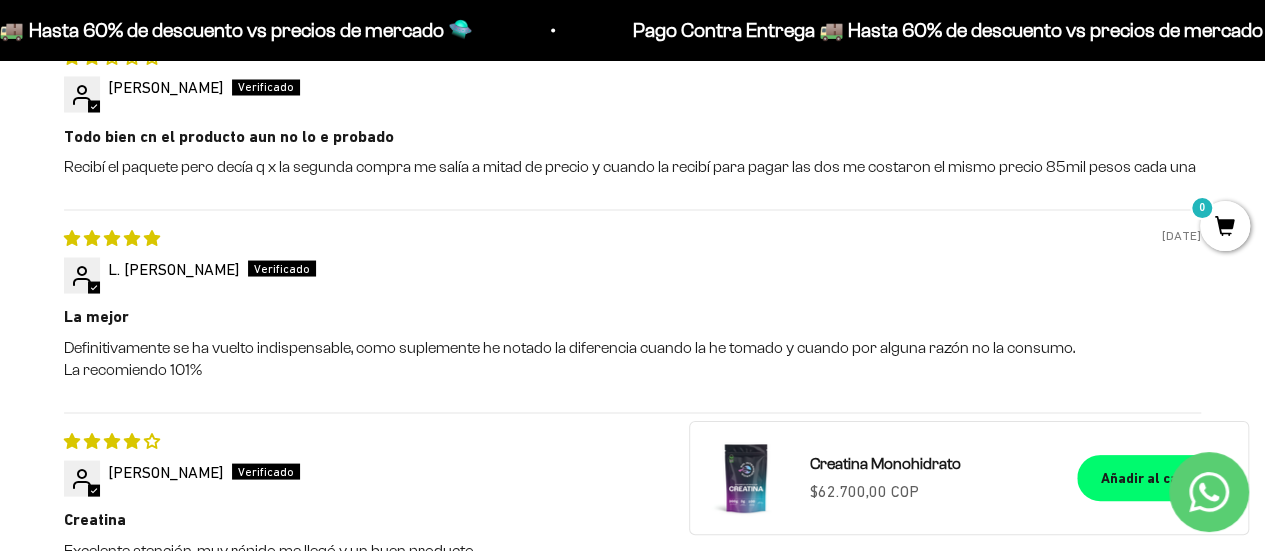 scroll, scrollTop: 1812, scrollLeft: 0, axis: vertical 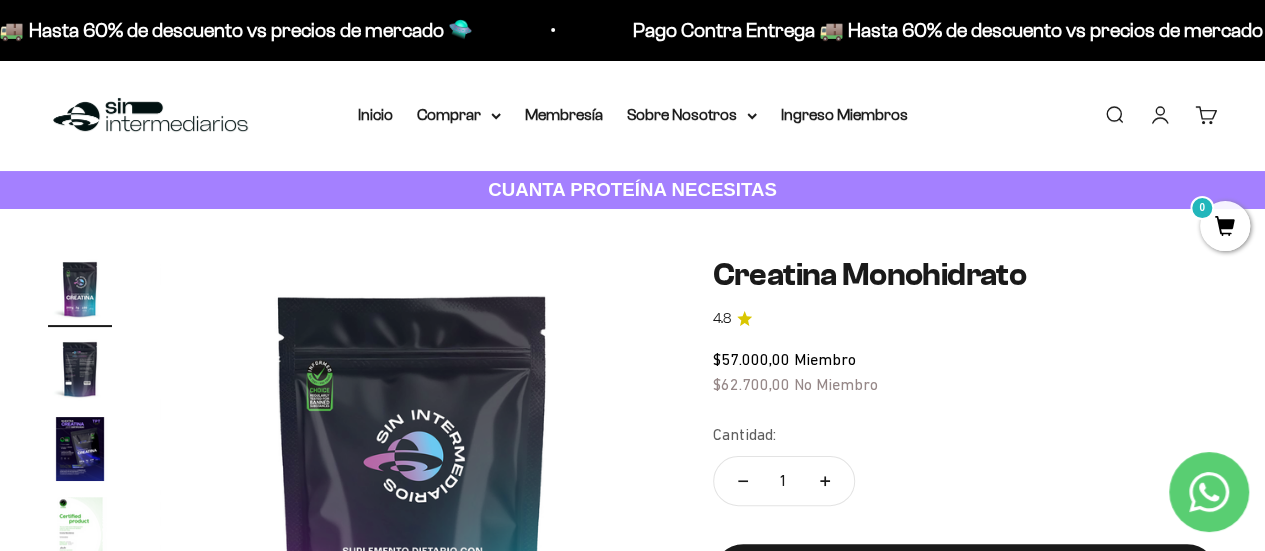 click at bounding box center (412, 509) 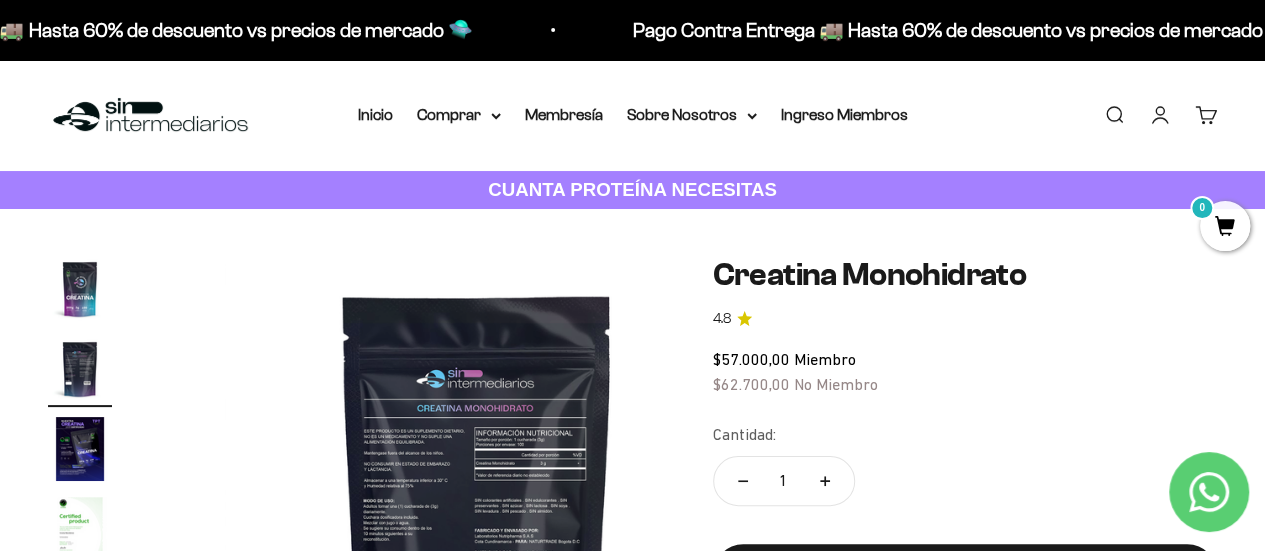 scroll, scrollTop: 0, scrollLeft: 516, axis: horizontal 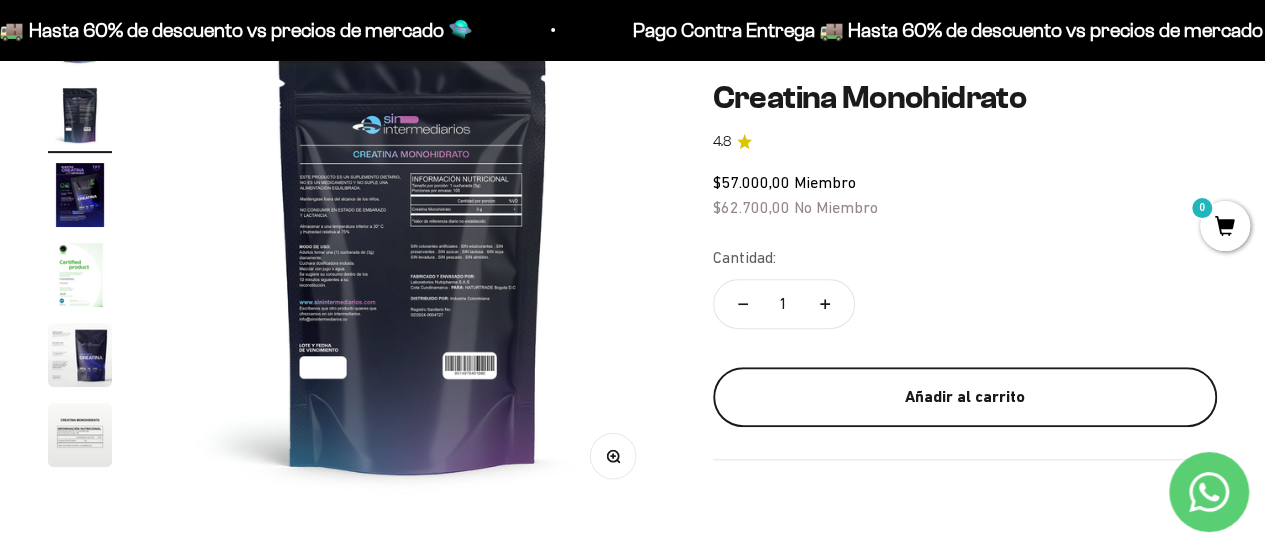 click on "Añadir al carrito" at bounding box center [965, 397] 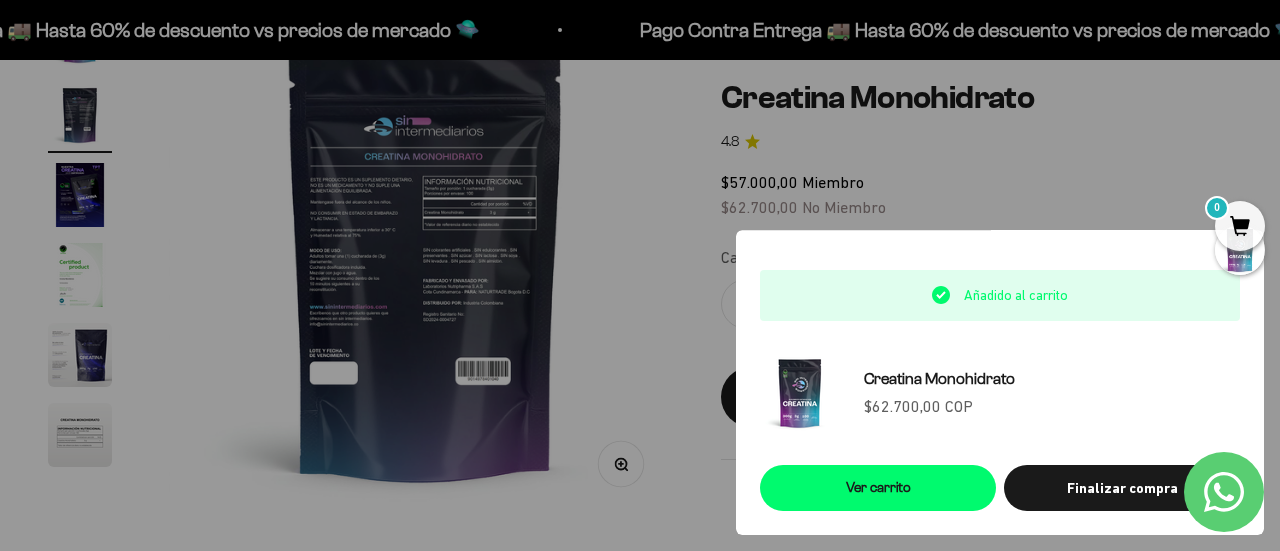 scroll, scrollTop: 0, scrollLeft: 524, axis: horizontal 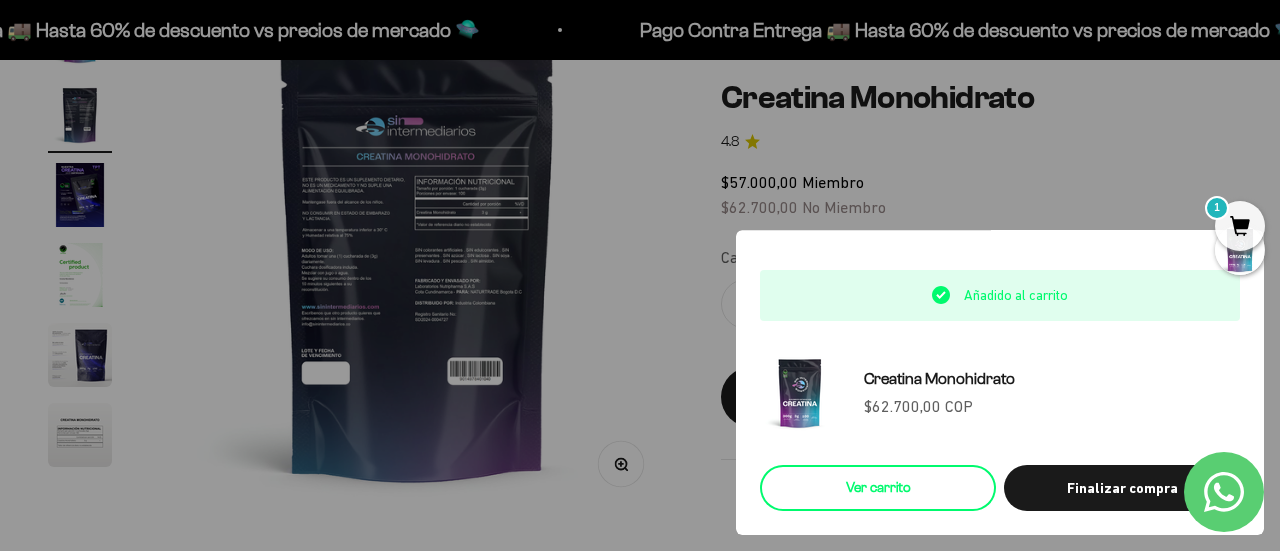 click on "Ver carrito" at bounding box center [878, 488] 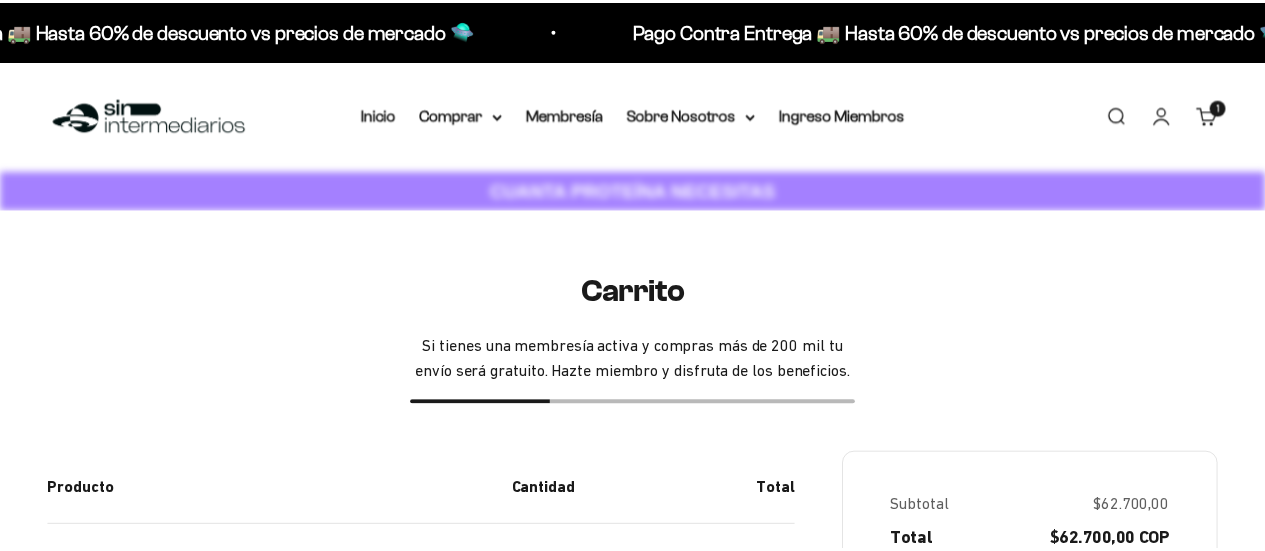 scroll, scrollTop: 0, scrollLeft: 0, axis: both 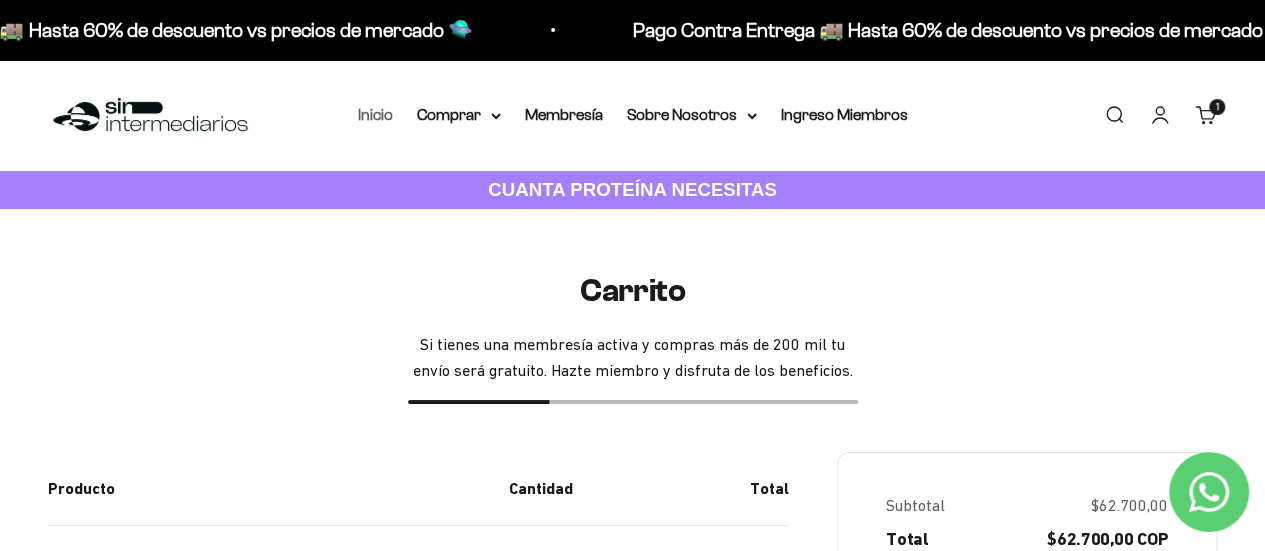 click on "Inicio" at bounding box center (375, 114) 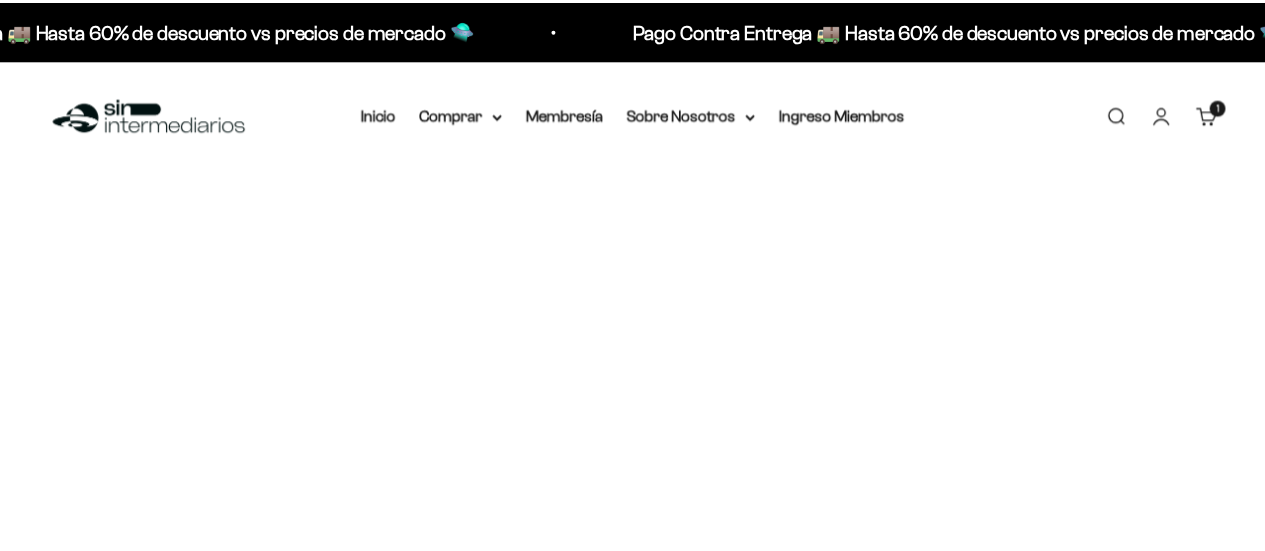 scroll, scrollTop: 0, scrollLeft: 0, axis: both 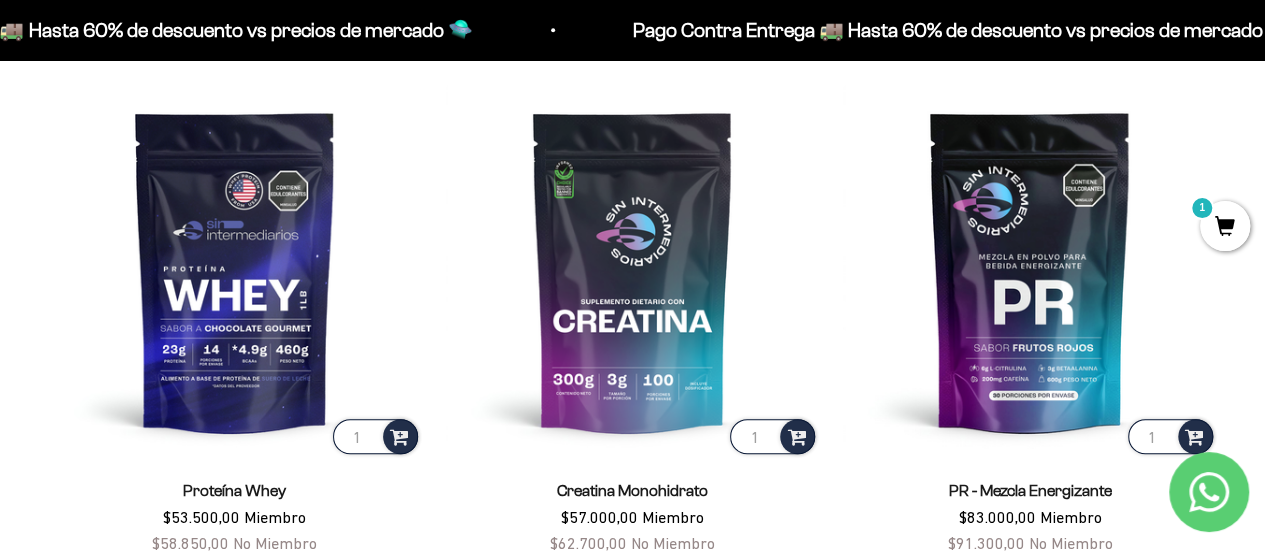drag, startPoint x: 1275, startPoint y: 19, endPoint x: 1272, endPoint y: 61, distance: 42.107006 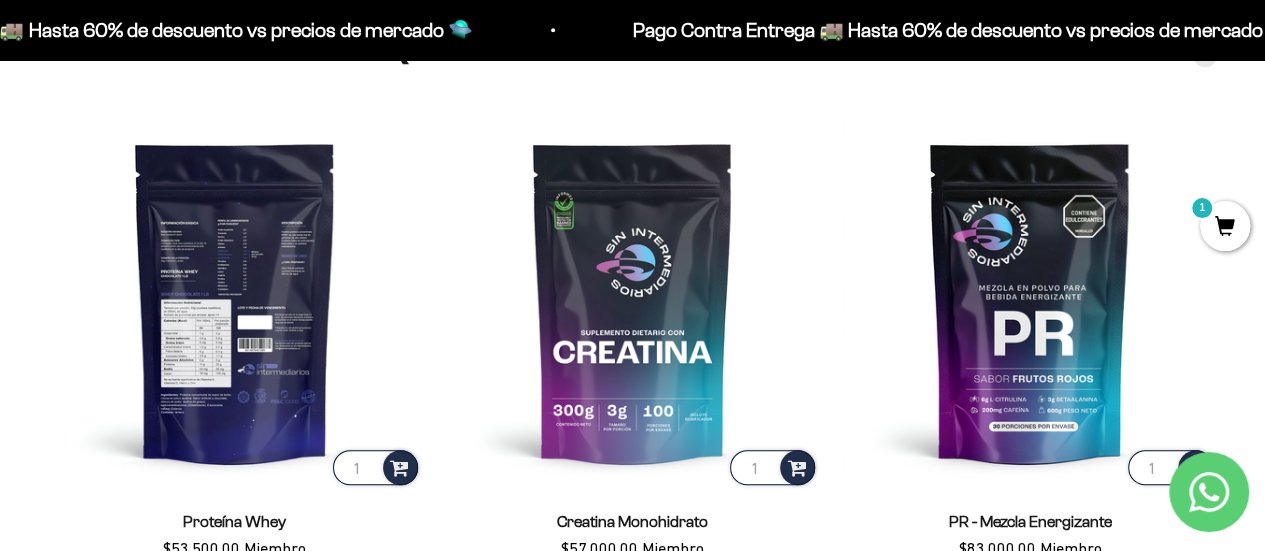 click at bounding box center (235, 302) 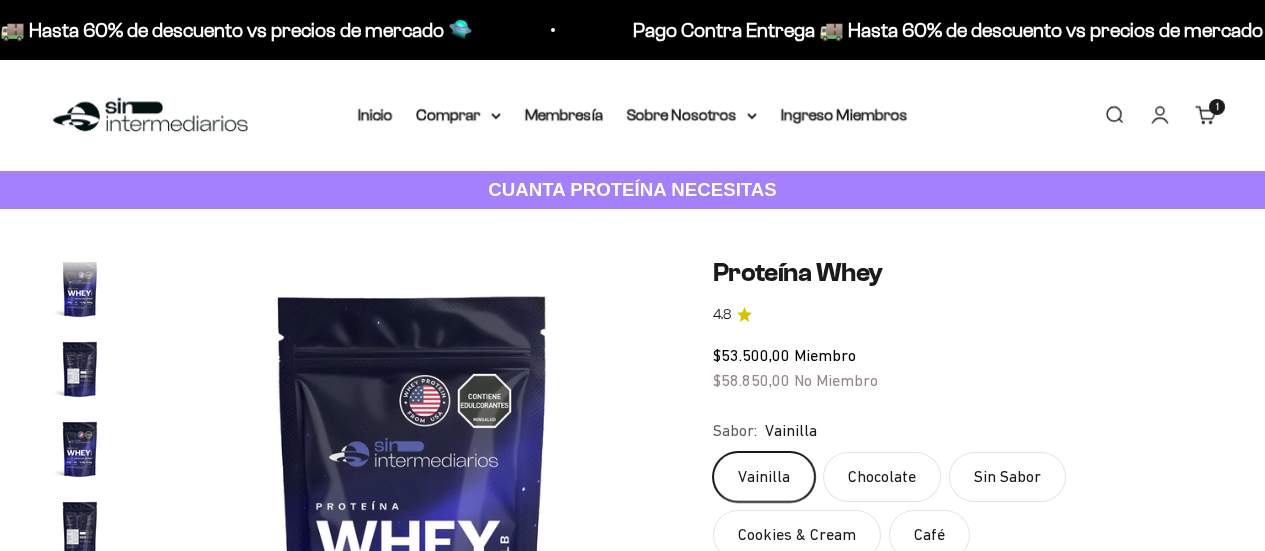 scroll, scrollTop: 0, scrollLeft: 0, axis: both 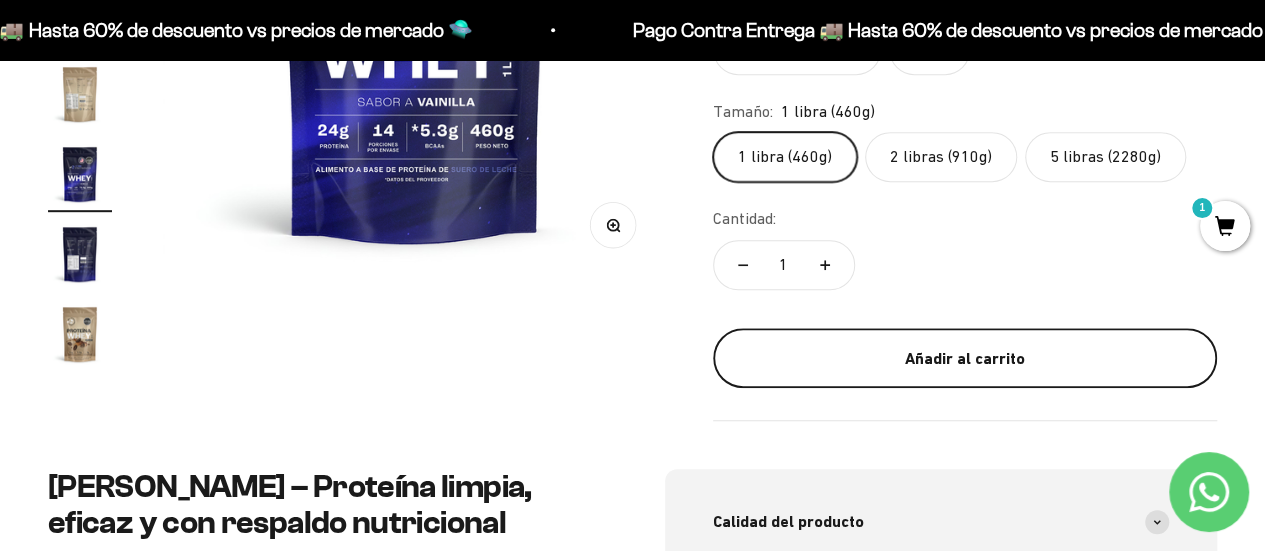 click on "Añadir al carrito" at bounding box center (965, 359) 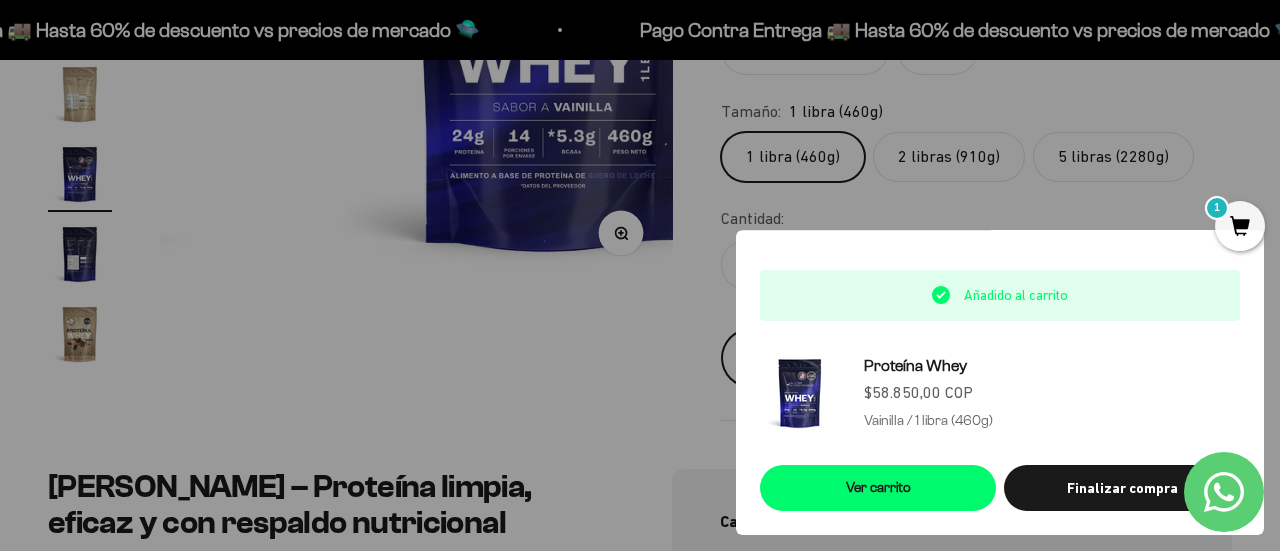scroll, scrollTop: 0, scrollLeft: 8396, axis: horizontal 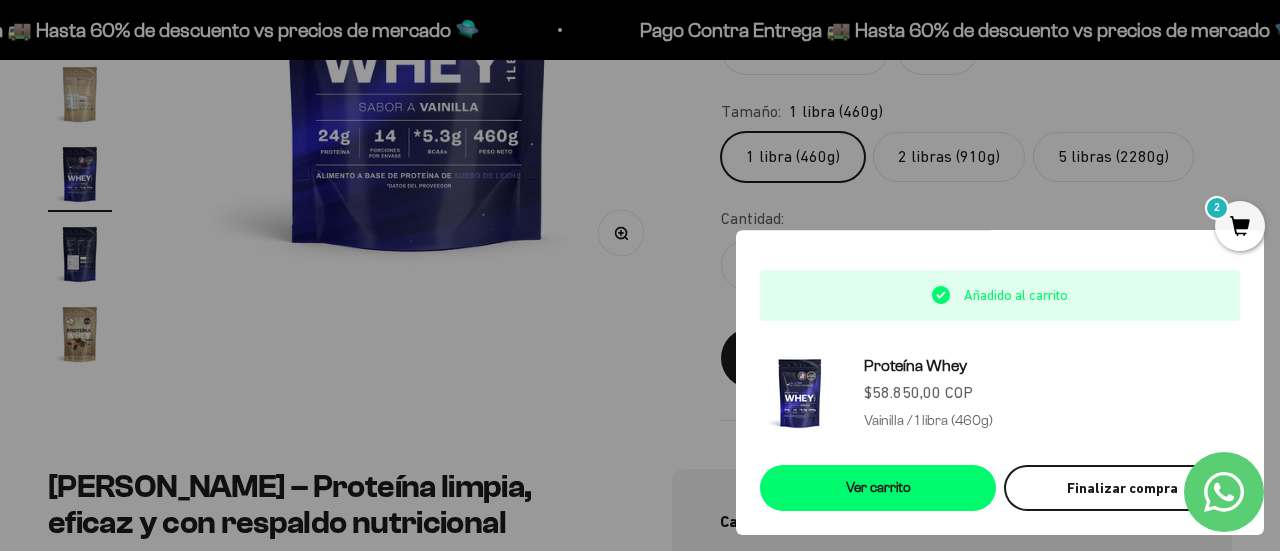 click on "Finalizar compra" at bounding box center [1122, 488] 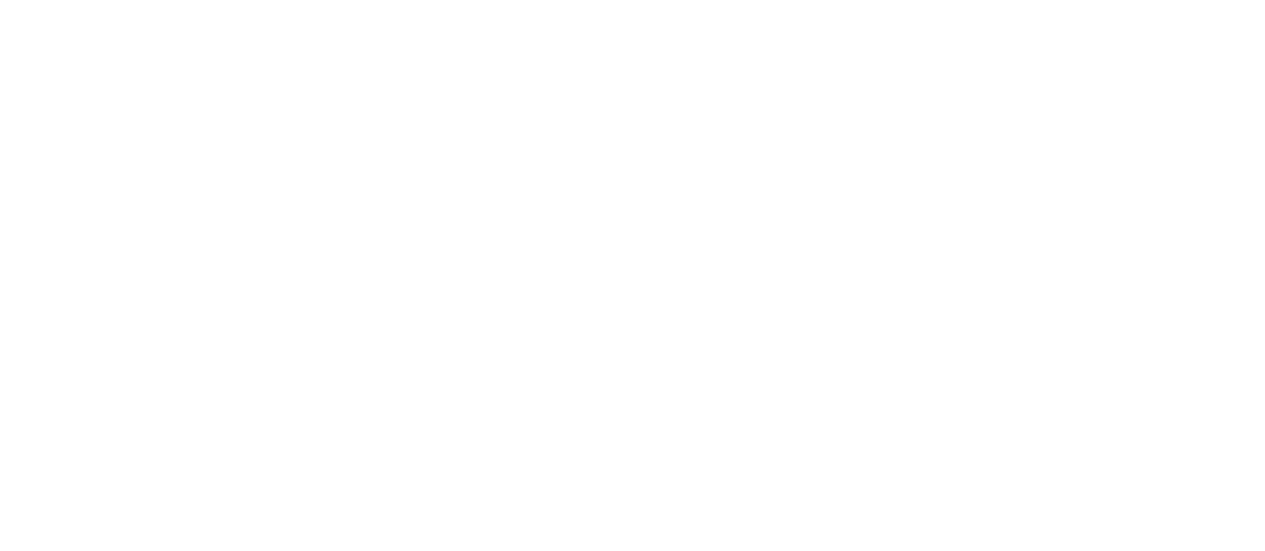 scroll, scrollTop: 0, scrollLeft: 0, axis: both 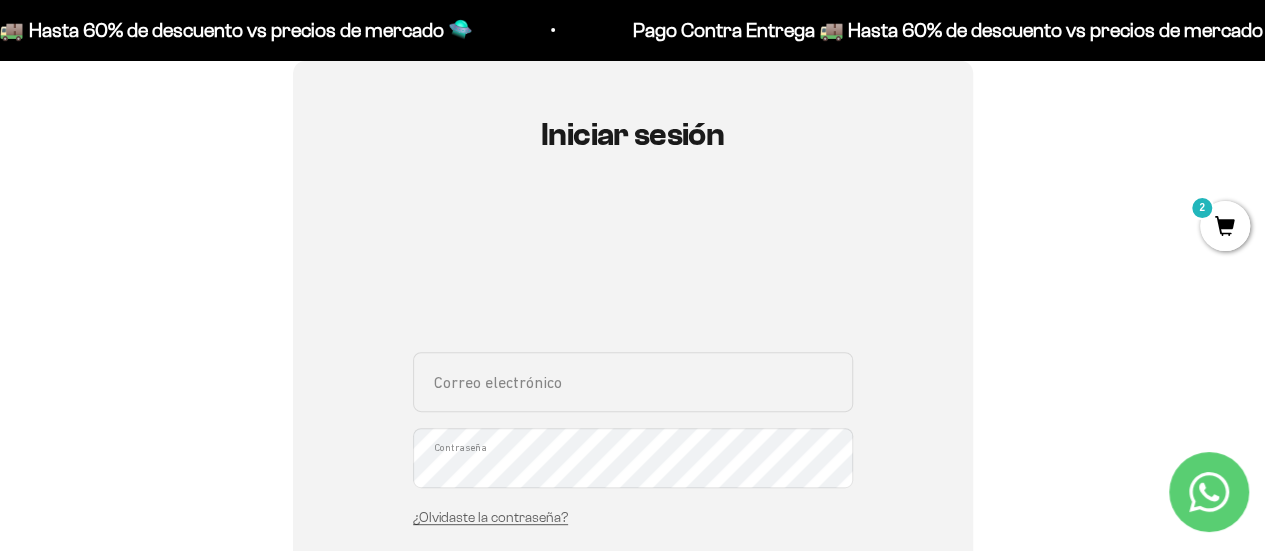 drag, startPoint x: 1276, startPoint y: 53, endPoint x: 1279, endPoint y: 97, distance: 44.102154 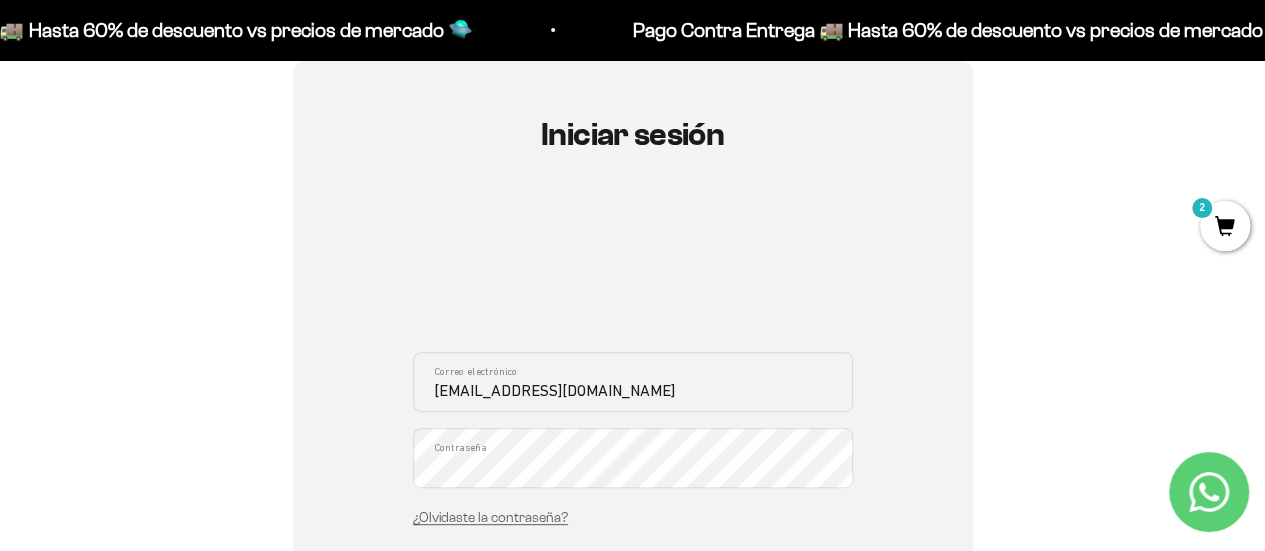 type on "[EMAIL_ADDRESS][DOMAIN_NAME]" 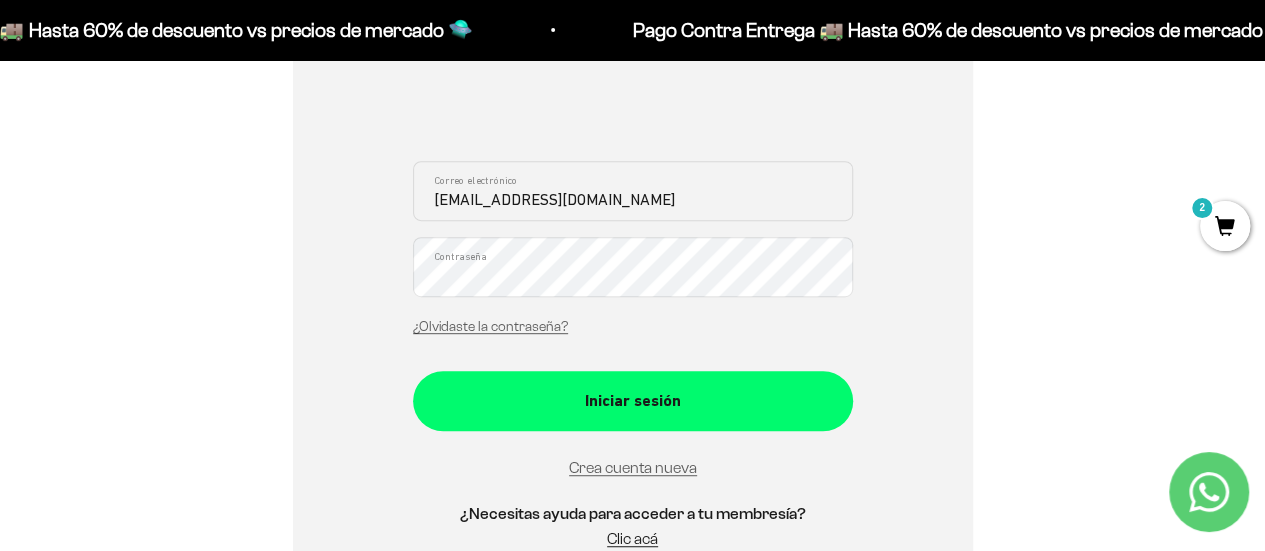 scroll, scrollTop: 385, scrollLeft: 0, axis: vertical 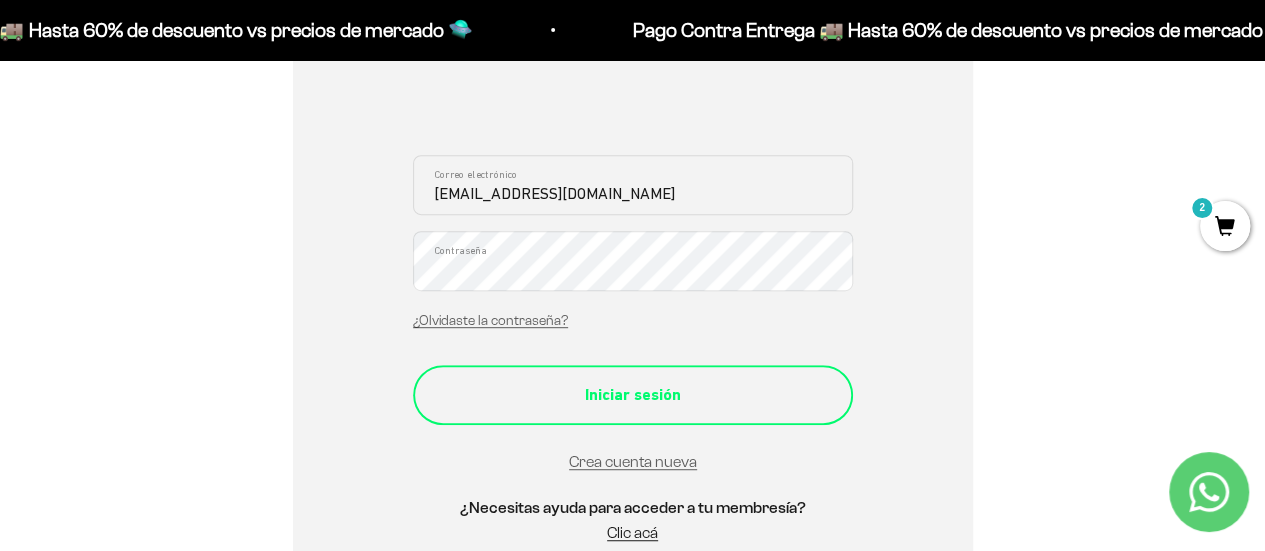 click on "Iniciar sesión" at bounding box center (633, 395) 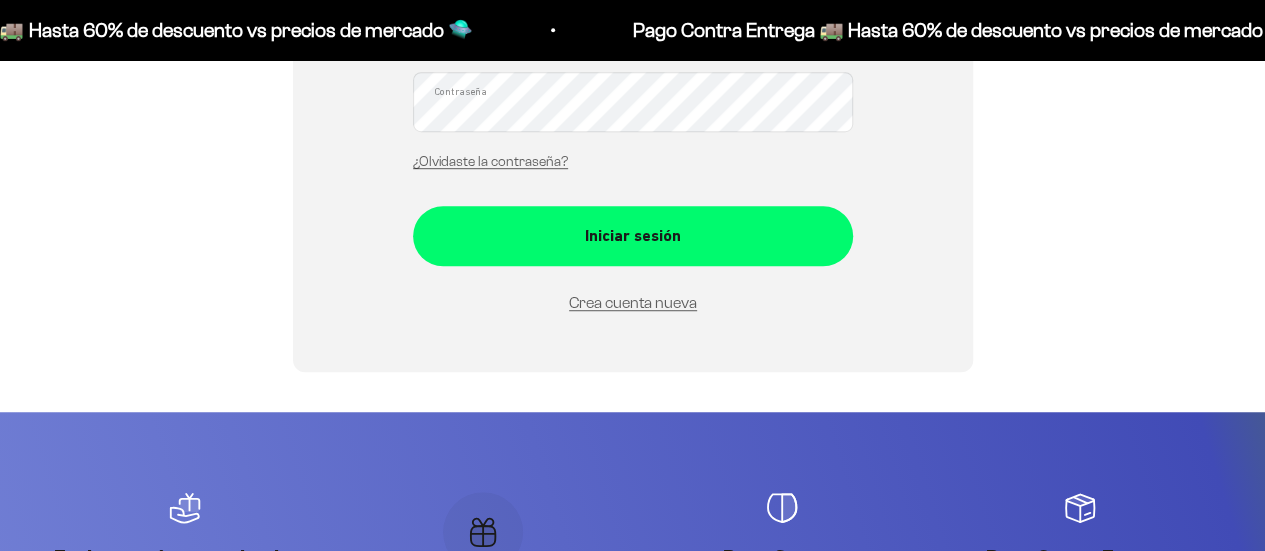 scroll, scrollTop: 512, scrollLeft: 0, axis: vertical 